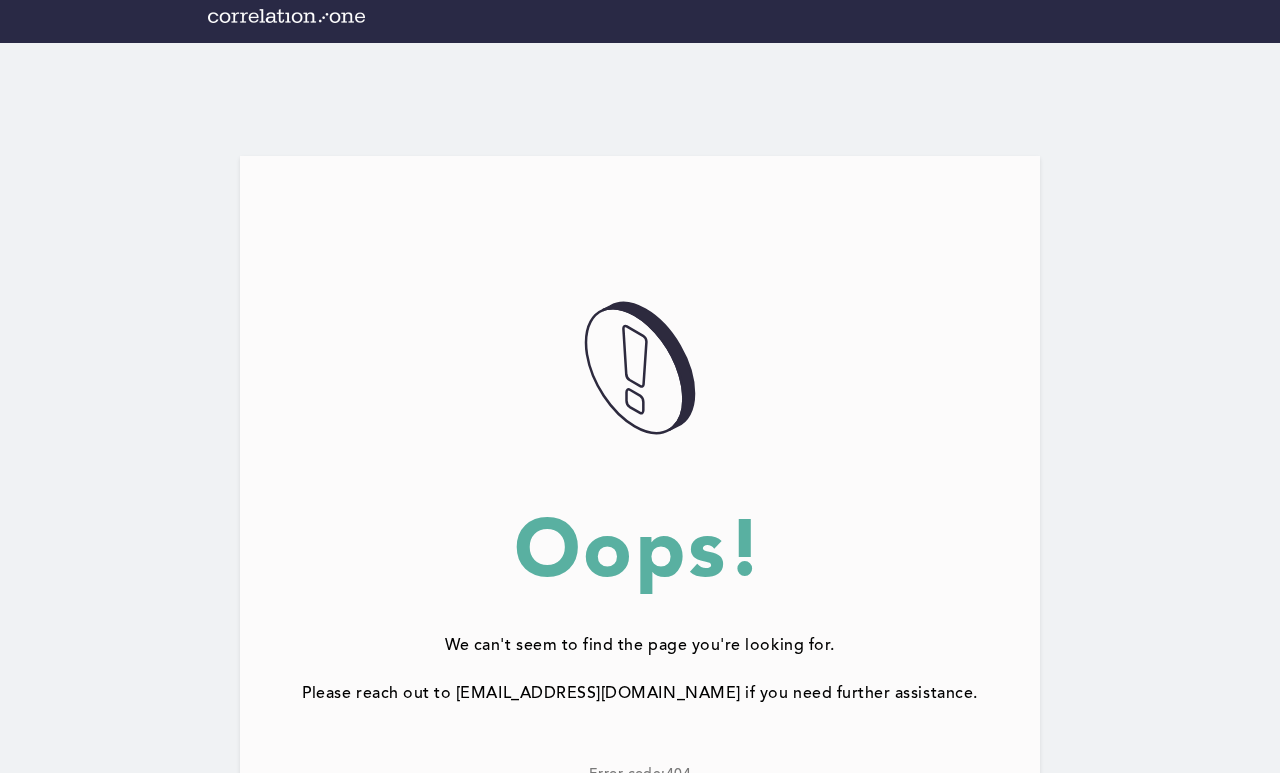 scroll, scrollTop: 9, scrollLeft: 0, axis: vertical 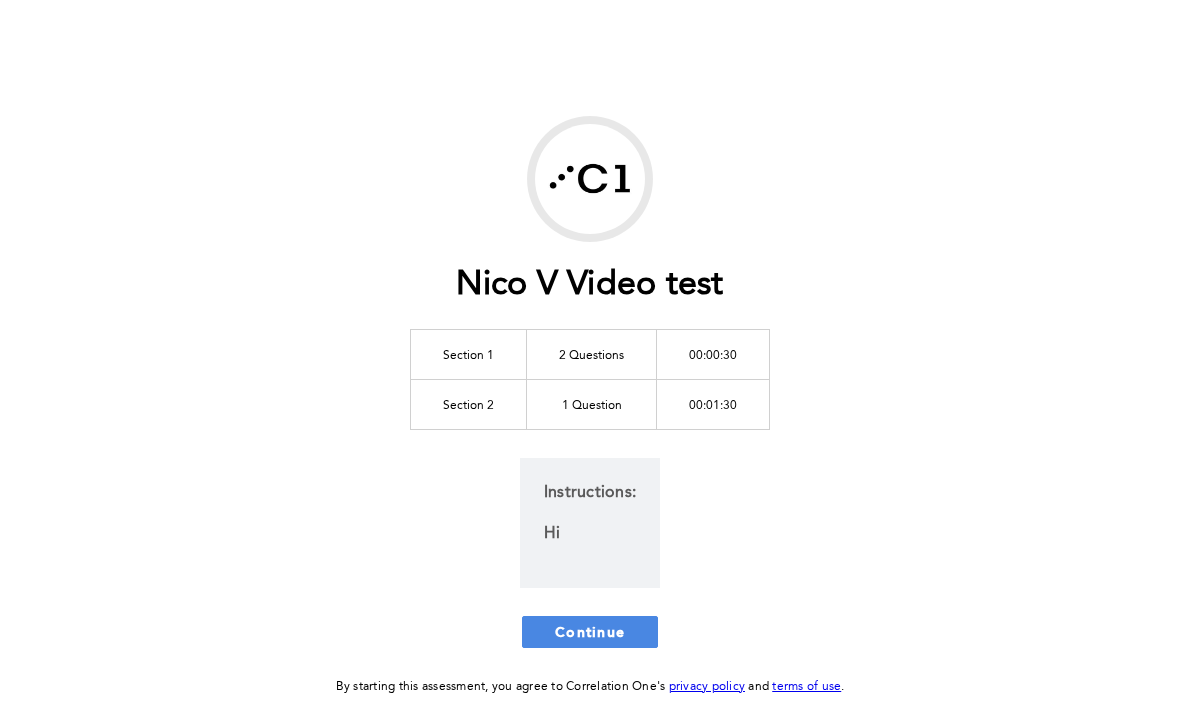 click on "Continue" at bounding box center (590, 631) 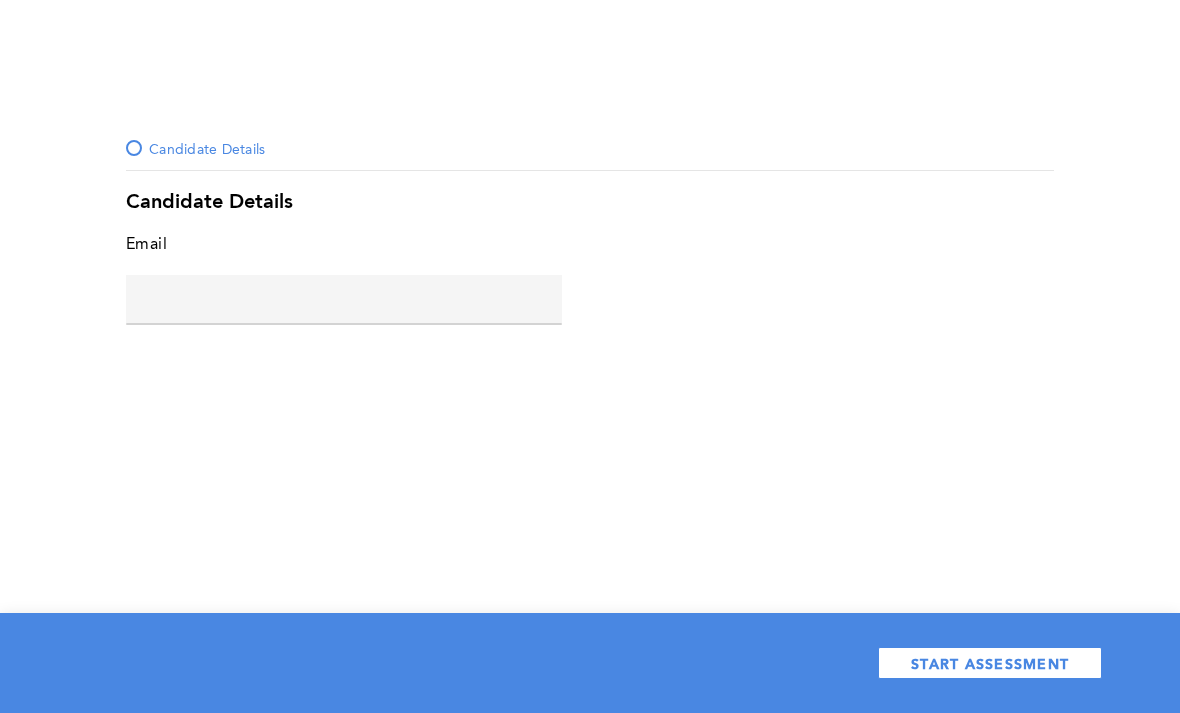 click 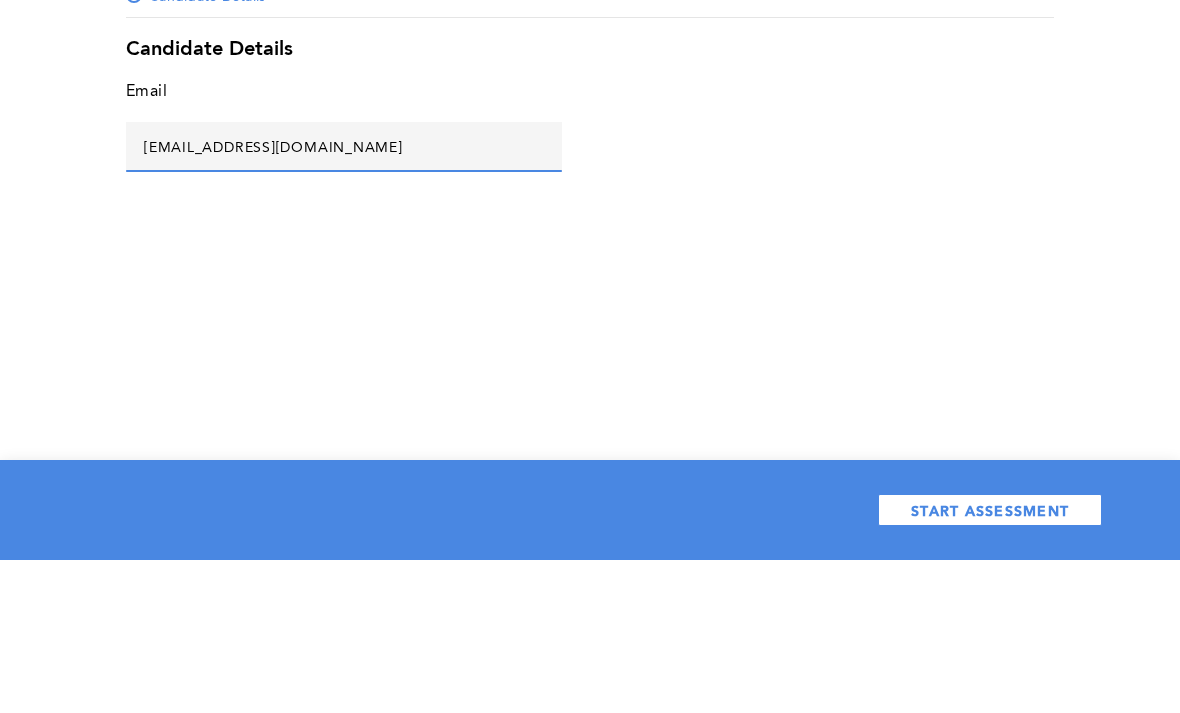 type on "Safari@hdjd.com" 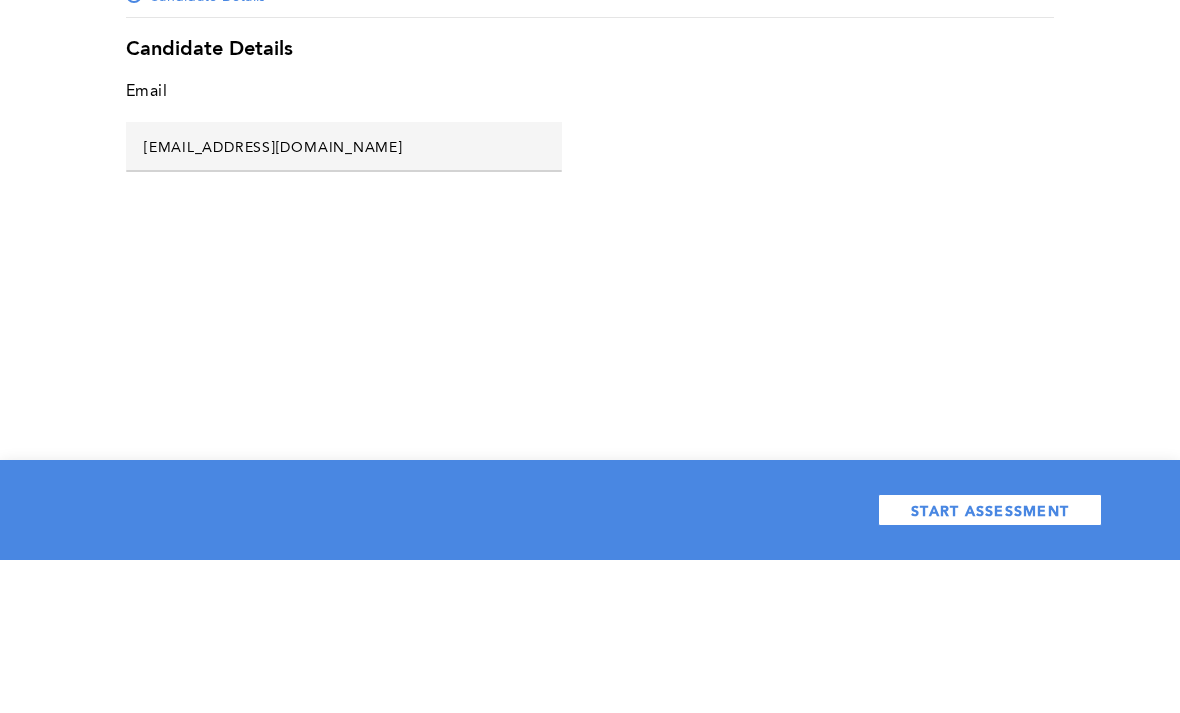 scroll, scrollTop: 64, scrollLeft: 0, axis: vertical 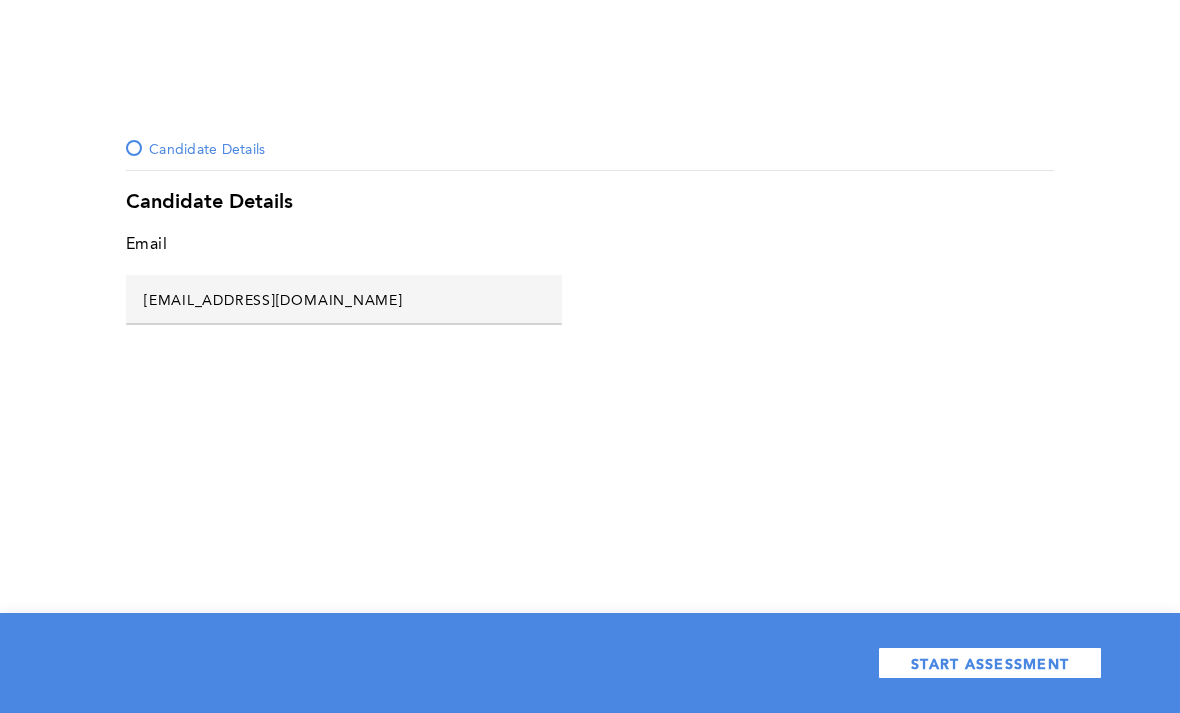 click on "START ASSESSMENT" at bounding box center (990, 663) 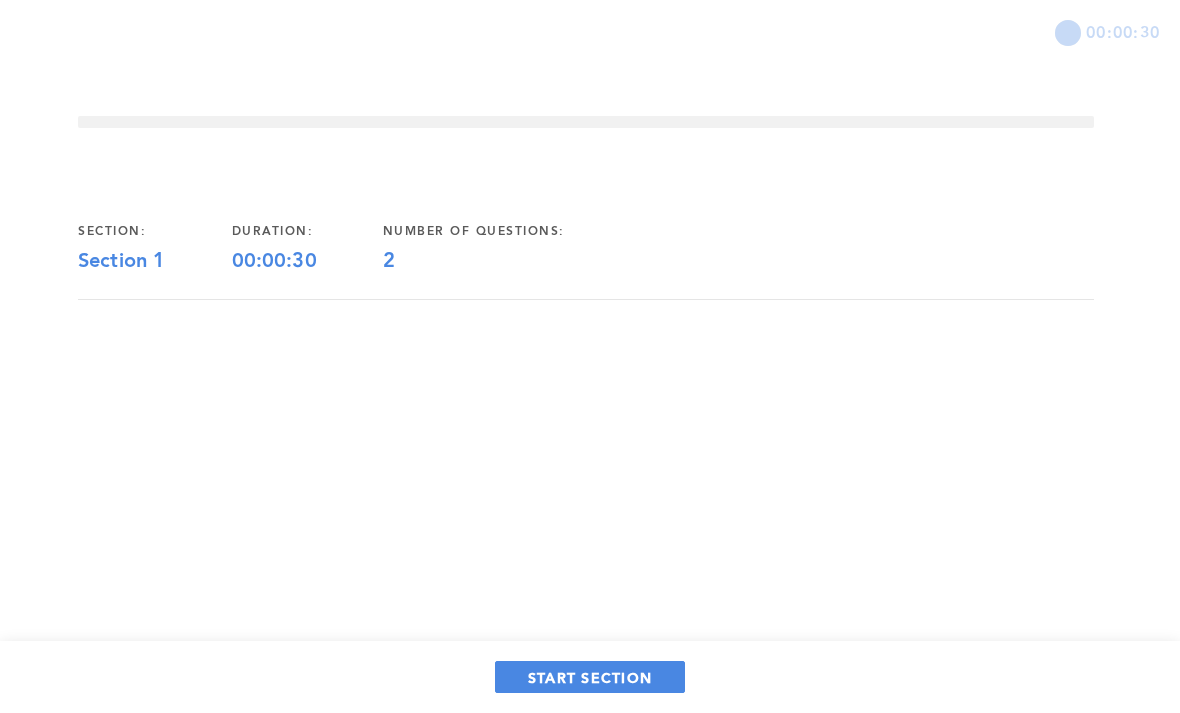 click on "START SECTION" at bounding box center (590, 677) 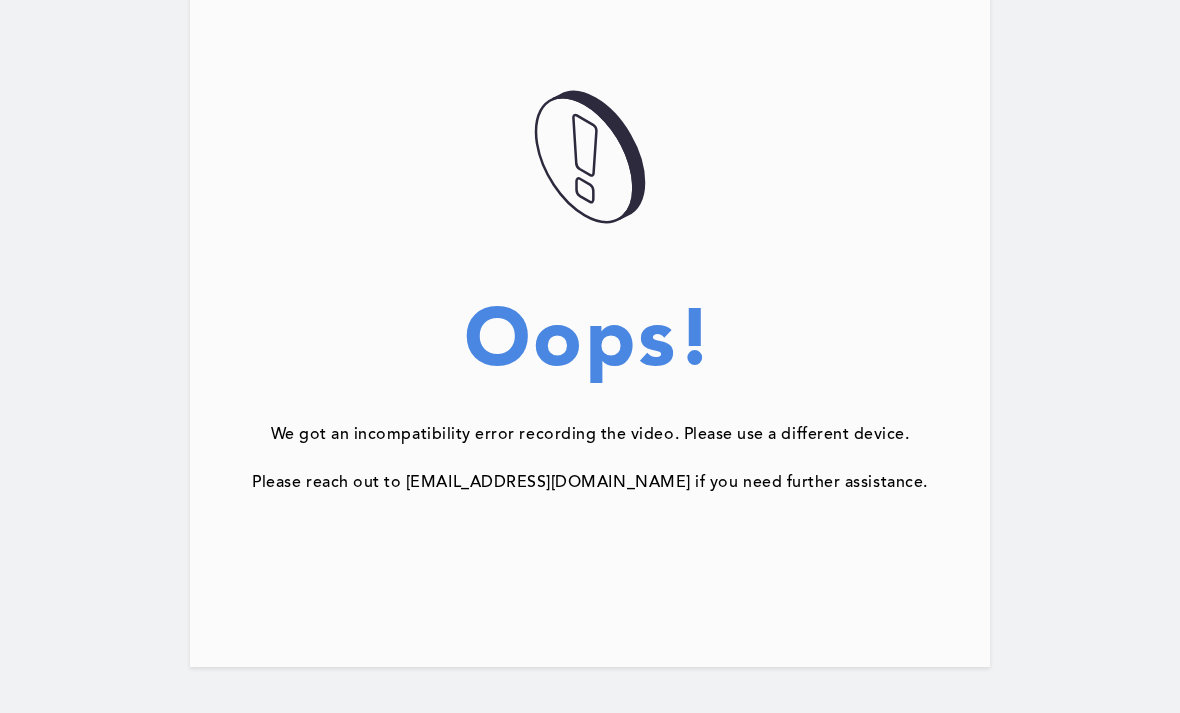 scroll, scrollTop: 238, scrollLeft: 0, axis: vertical 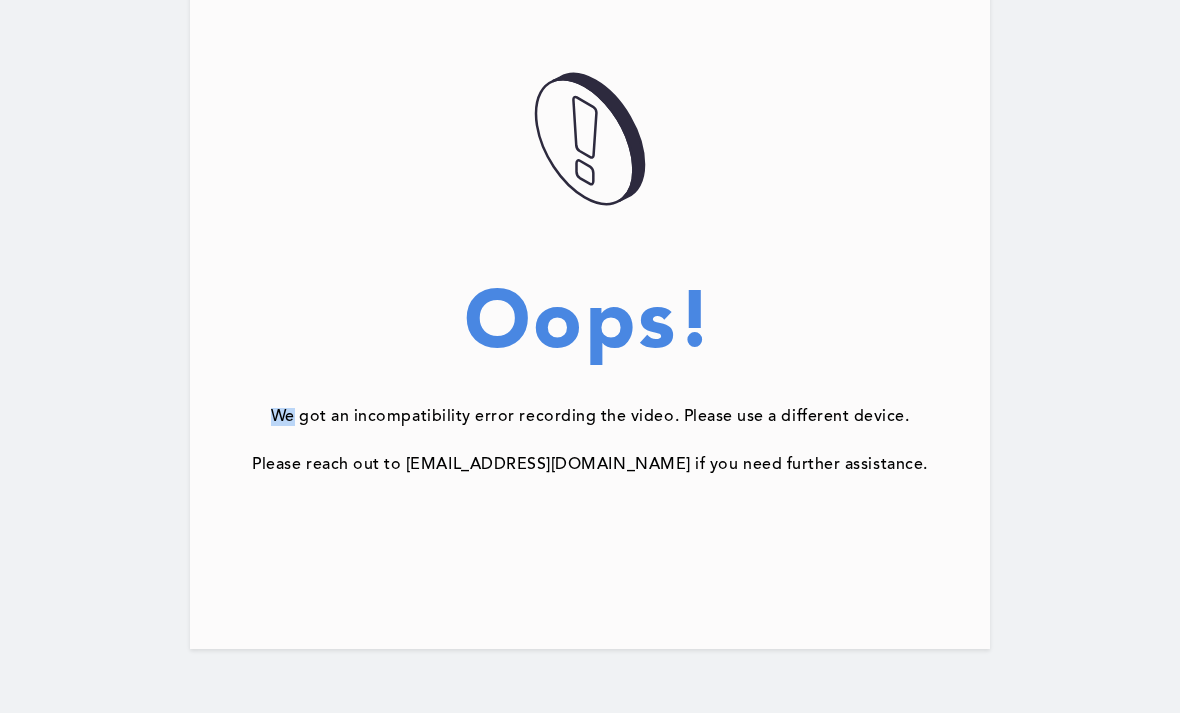 click on "DA5B712C-8B3F-4FC5-977C-8507ACC09FCB@1.5x Oops! We got an incompatibility error recording the video. Please use a different device. Please reach out to support@correlation-one.com if you need further assistance." at bounding box center [590, 264] 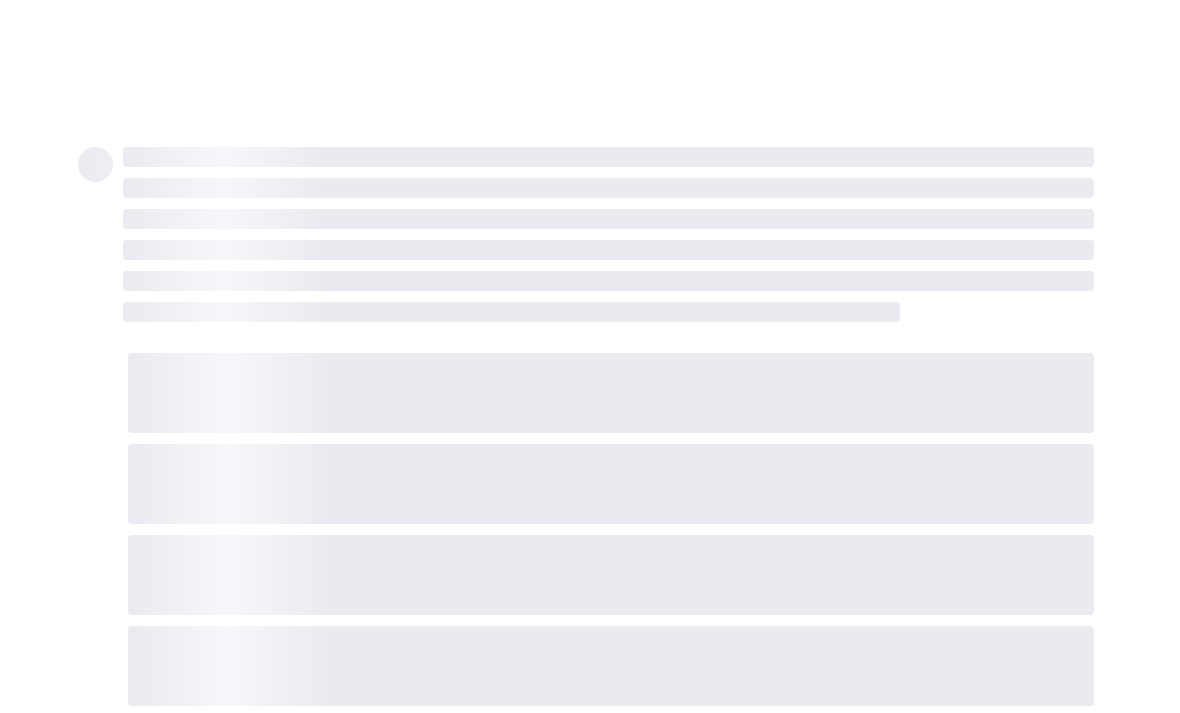 scroll, scrollTop: 0, scrollLeft: 0, axis: both 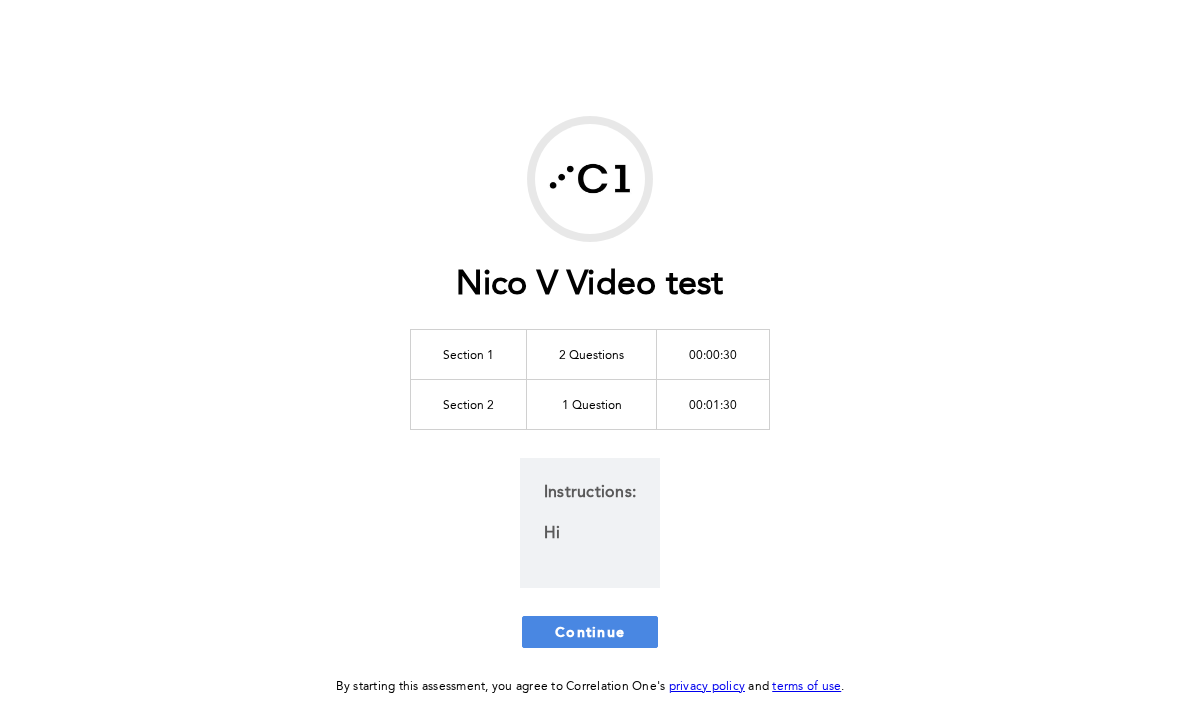 click on "Continue" at bounding box center (590, 631) 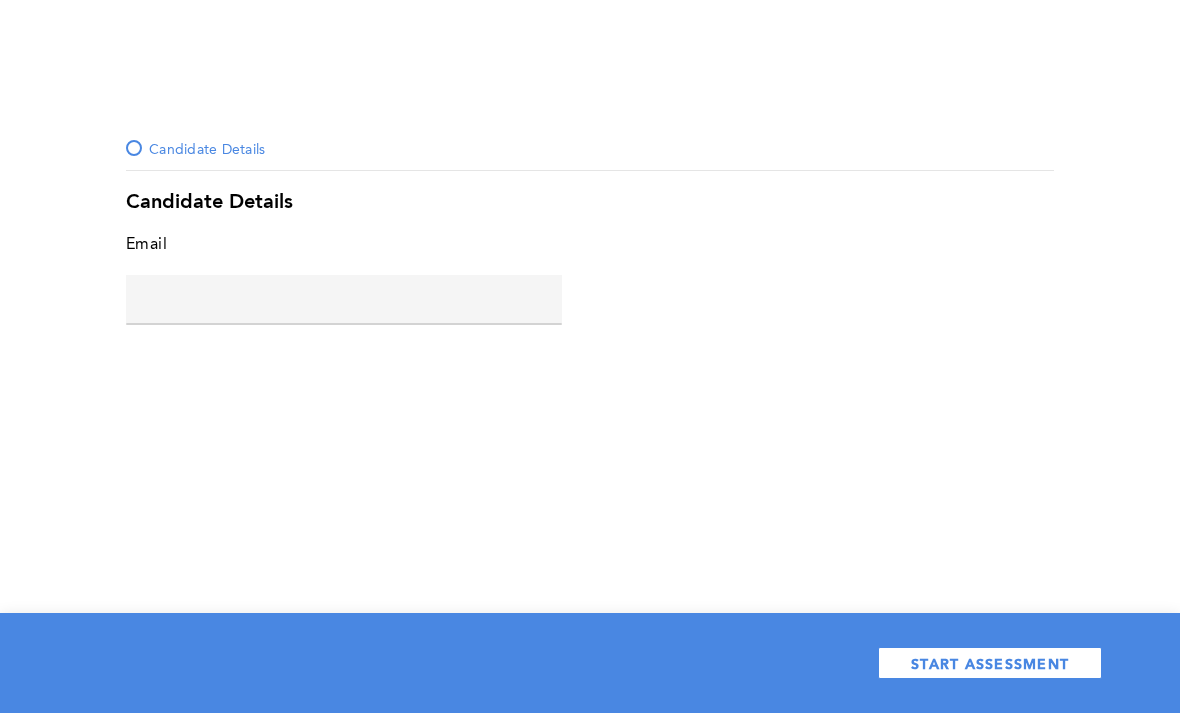 click 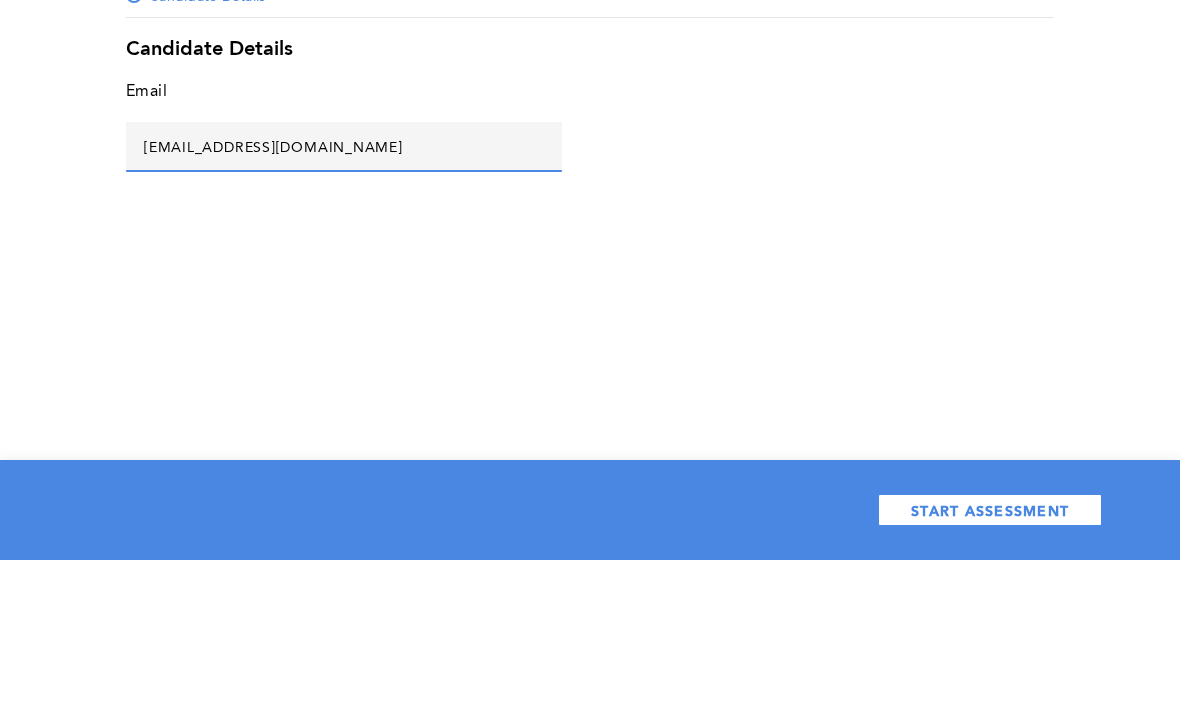 type on "Ggg@fff.com" 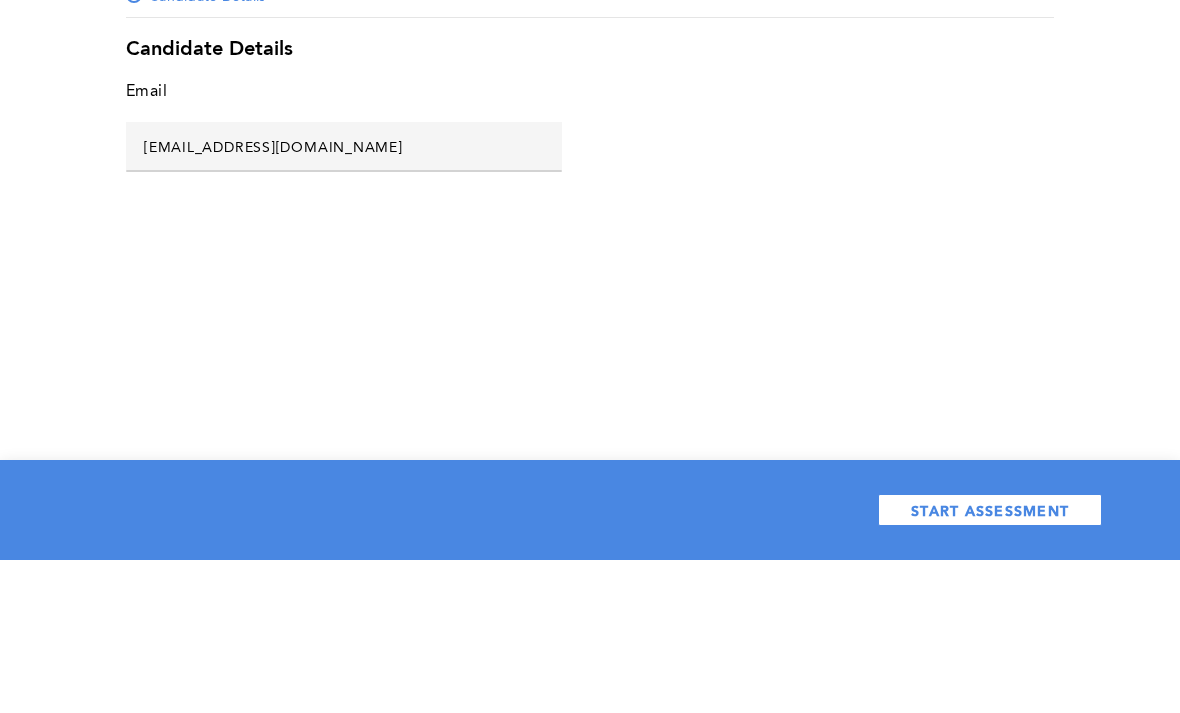 scroll, scrollTop: 64, scrollLeft: 0, axis: vertical 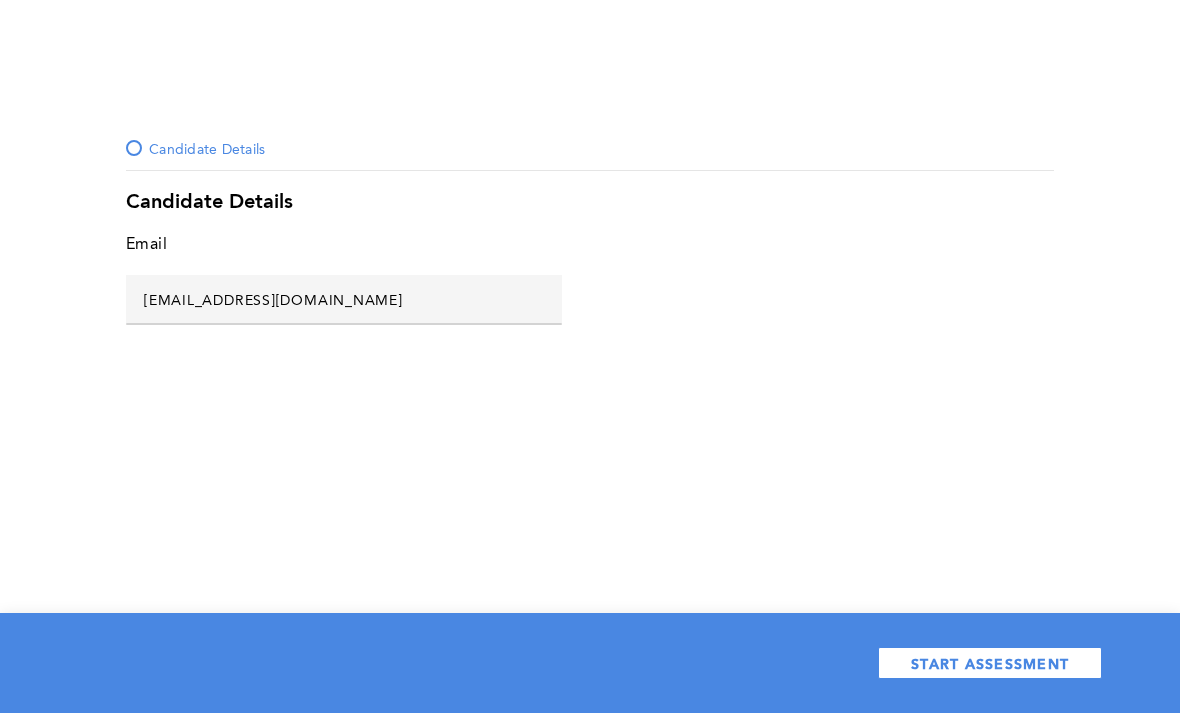 click on "START ASSESSMENT" at bounding box center (990, 663) 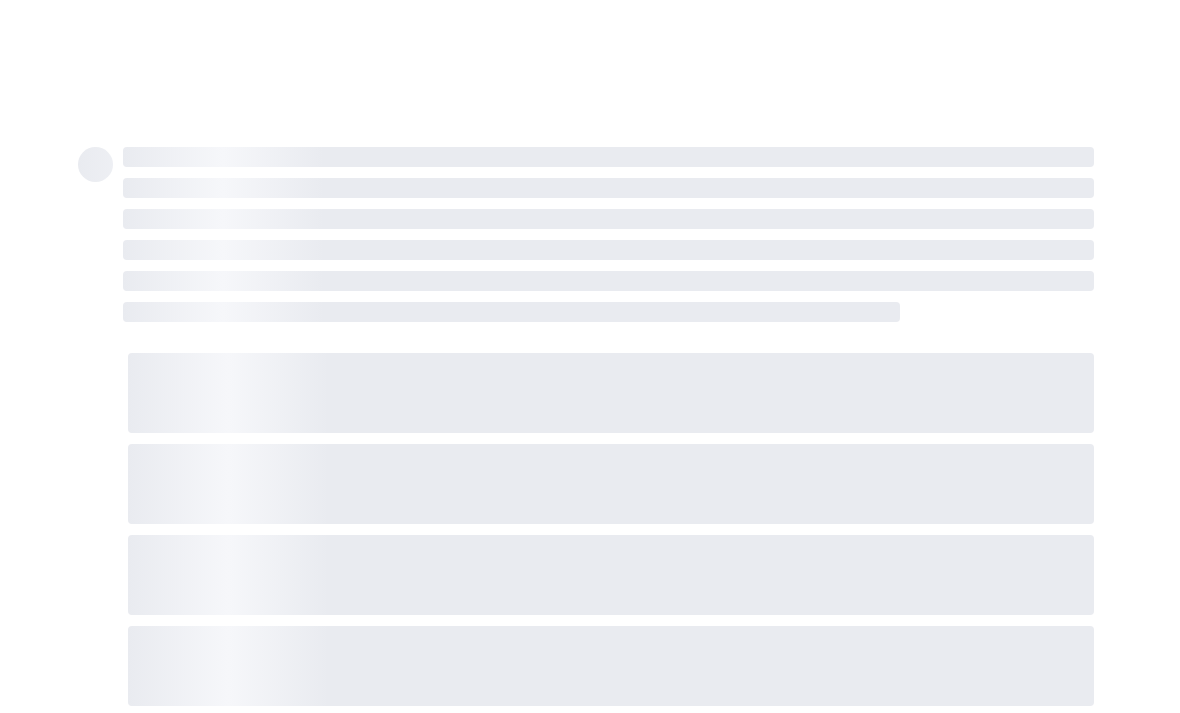 scroll, scrollTop: 0, scrollLeft: 0, axis: both 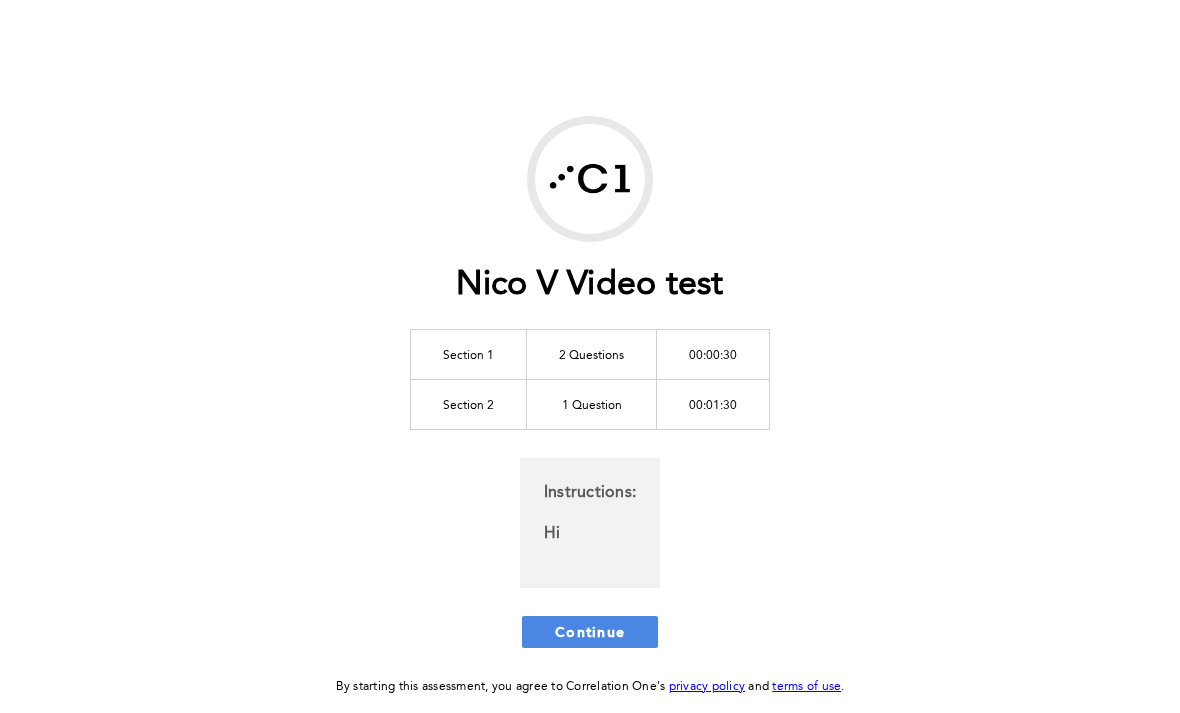 click on "Continue" at bounding box center [590, 632] 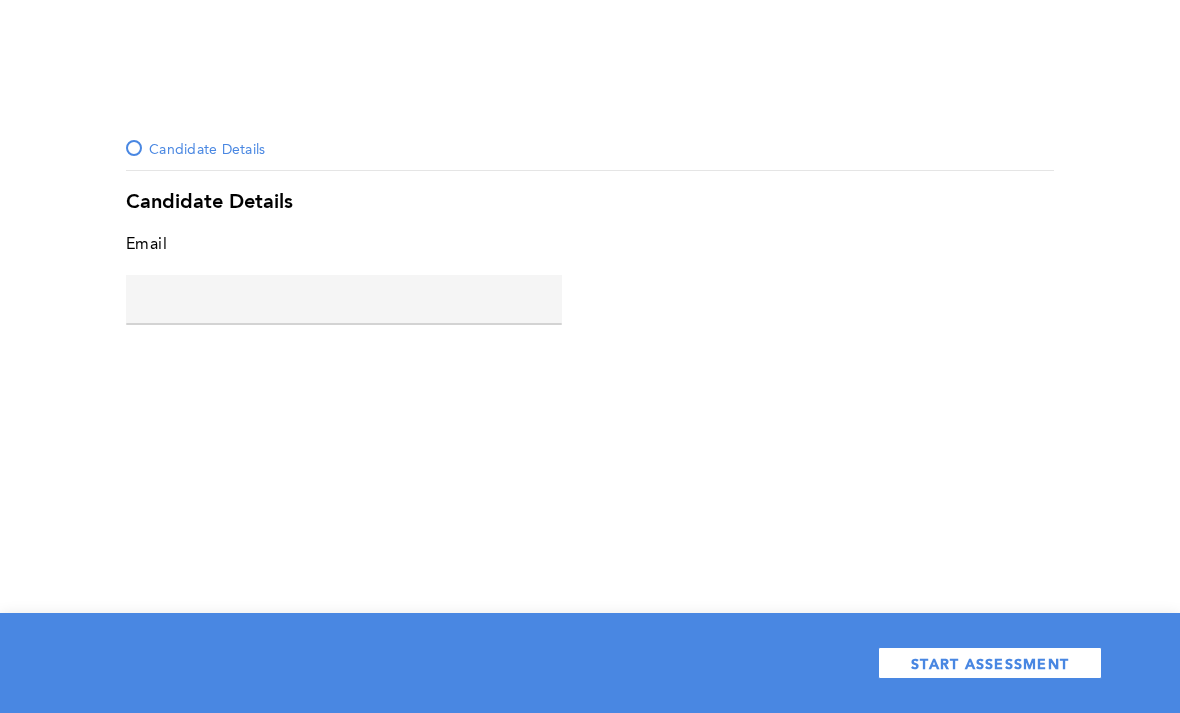 click 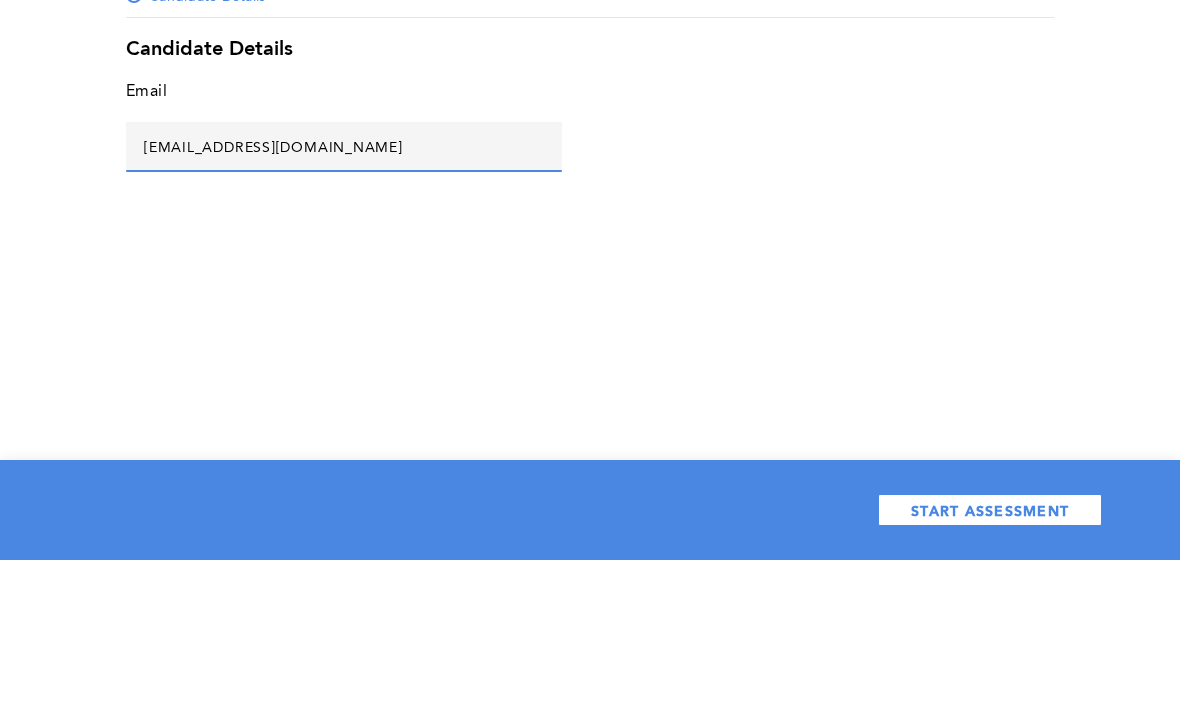 type on "Hhh@dff.com" 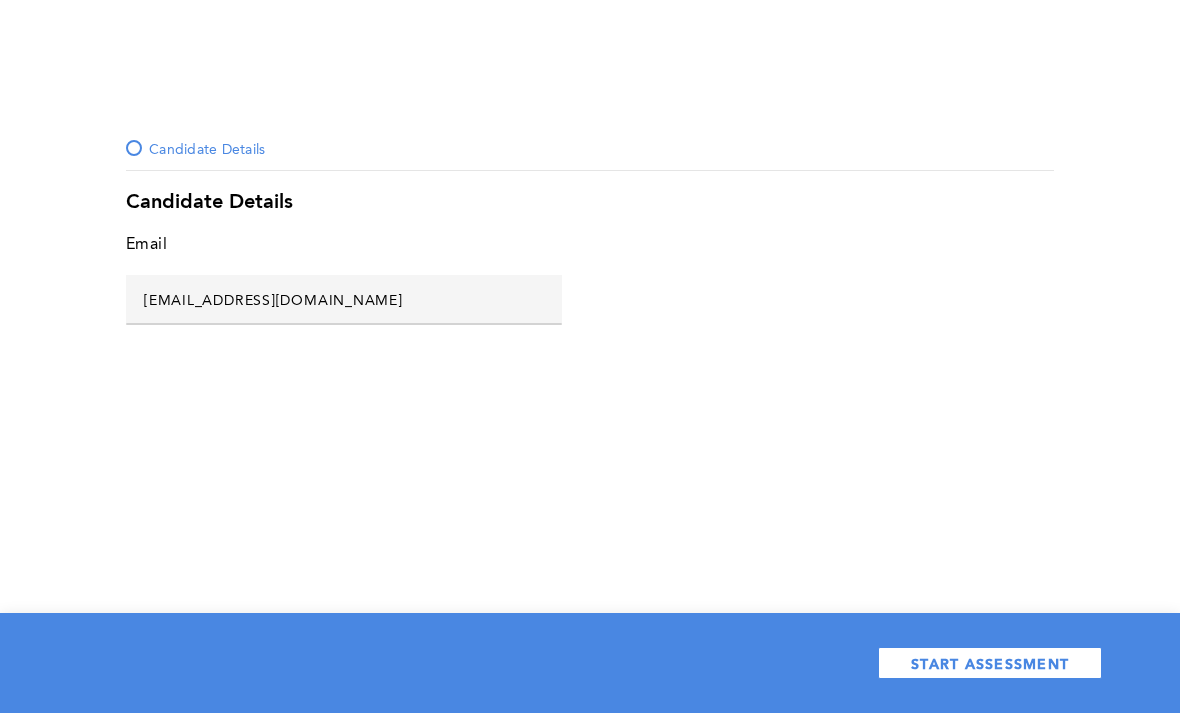 click on "START ASSESSMENT" at bounding box center (990, 663) 